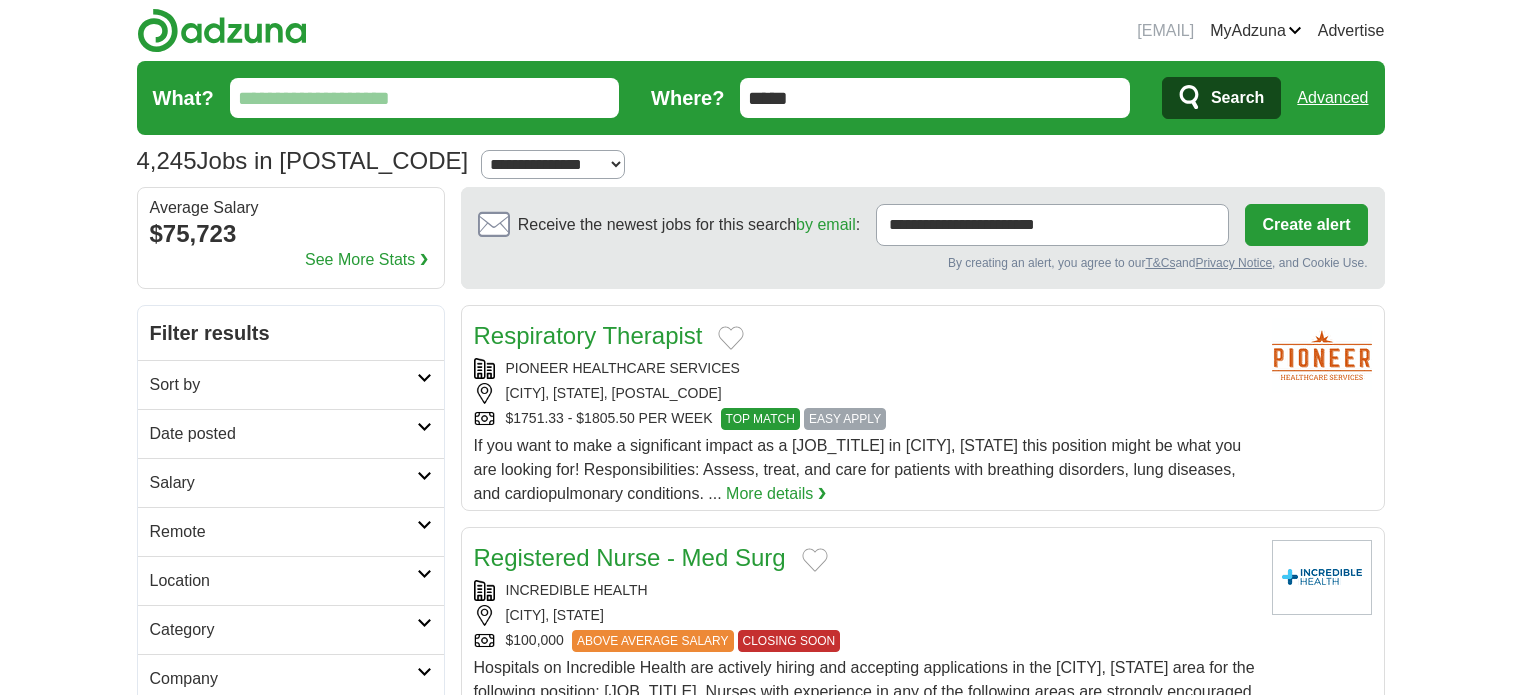 scroll, scrollTop: 348, scrollLeft: 0, axis: vertical 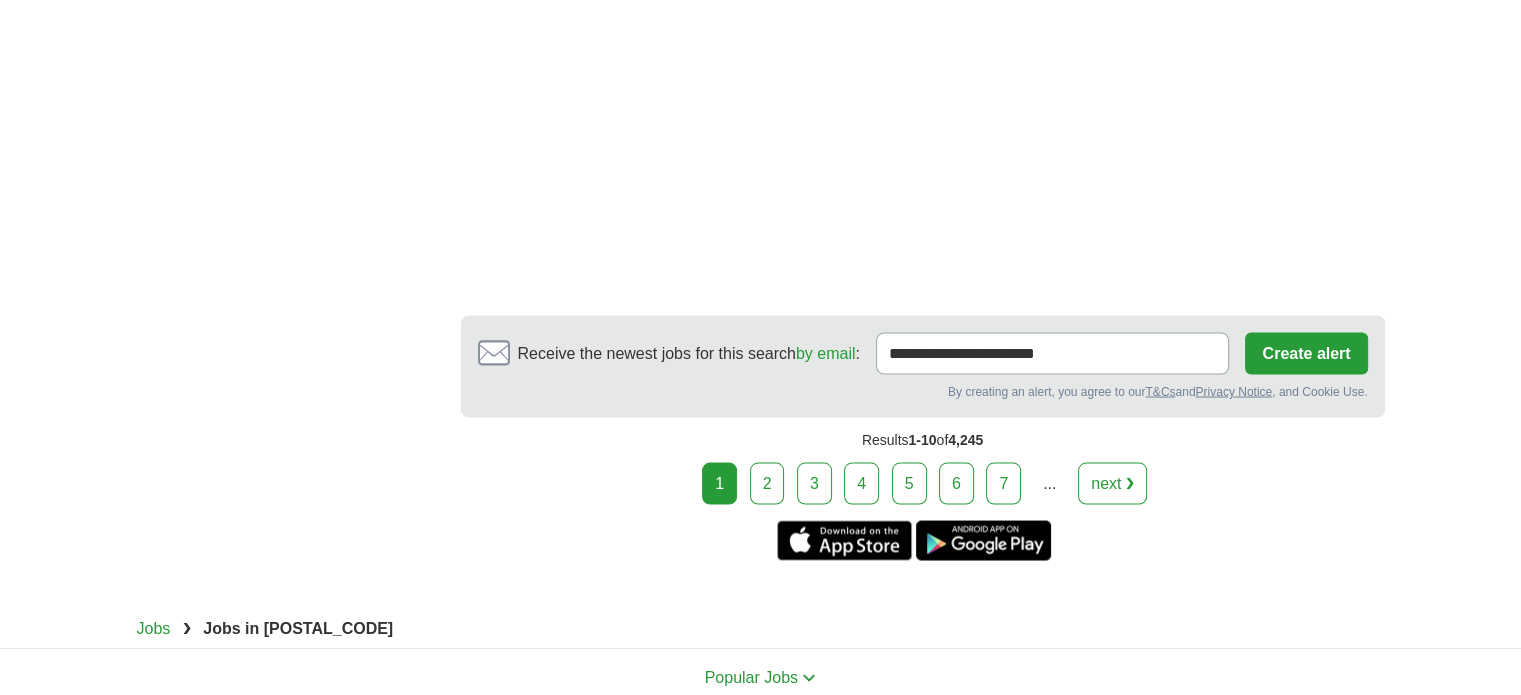 click on "next ❯" at bounding box center [1112, 483] 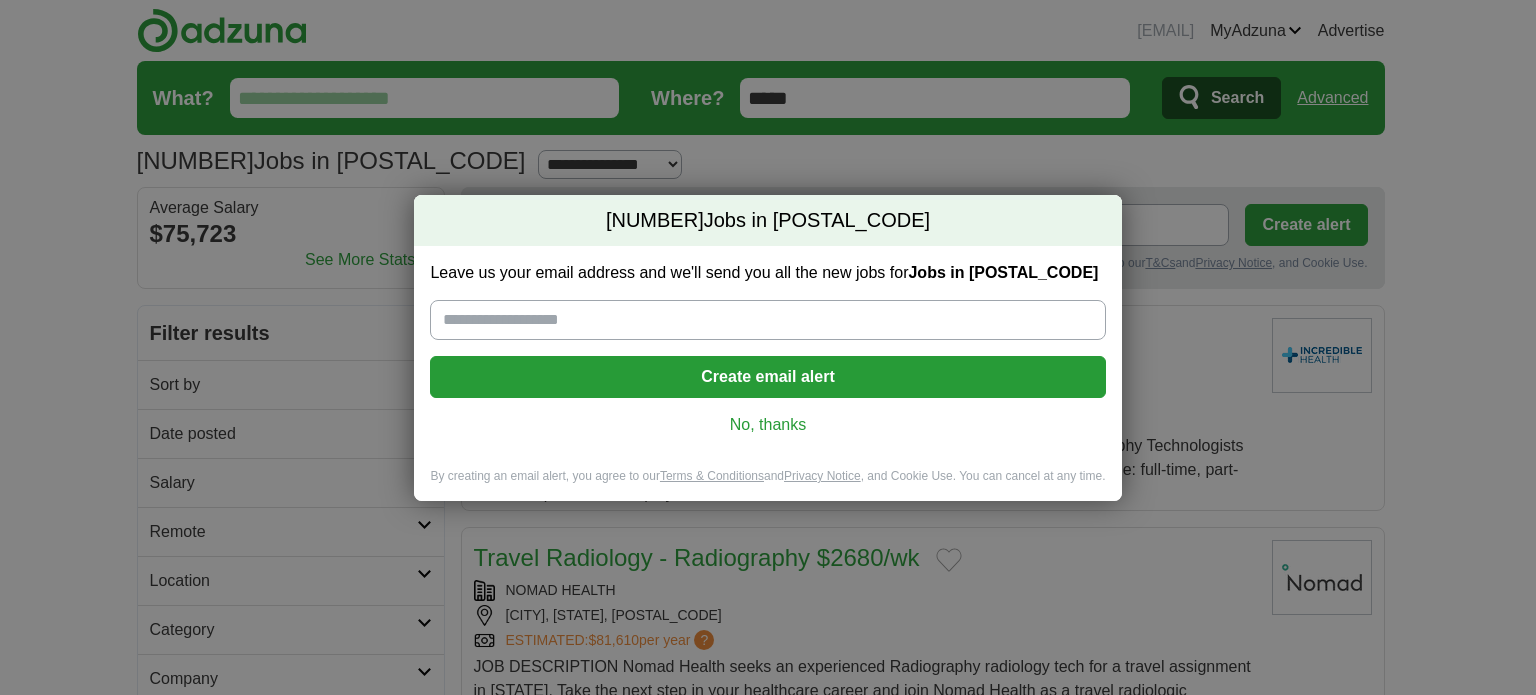 scroll, scrollTop: 0, scrollLeft: 0, axis: both 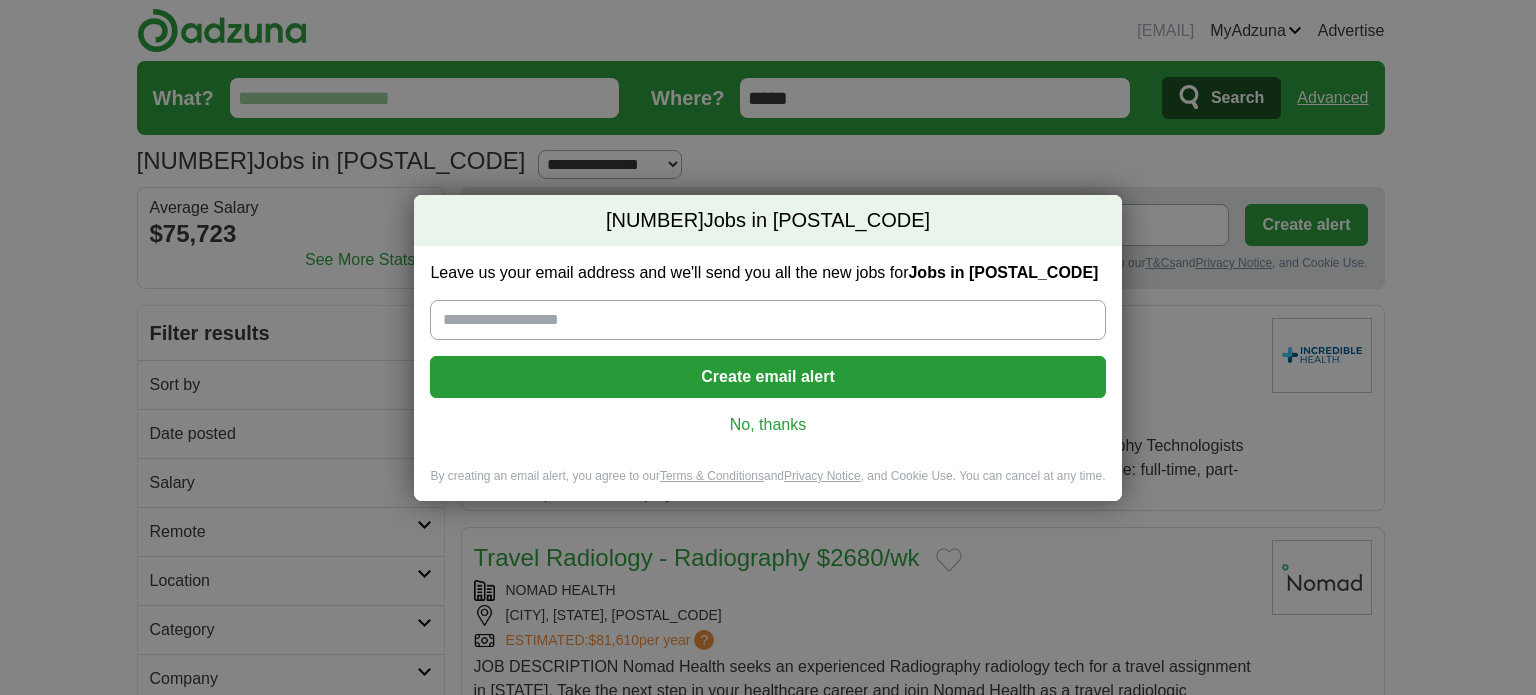 click on "No, thanks" at bounding box center (767, 425) 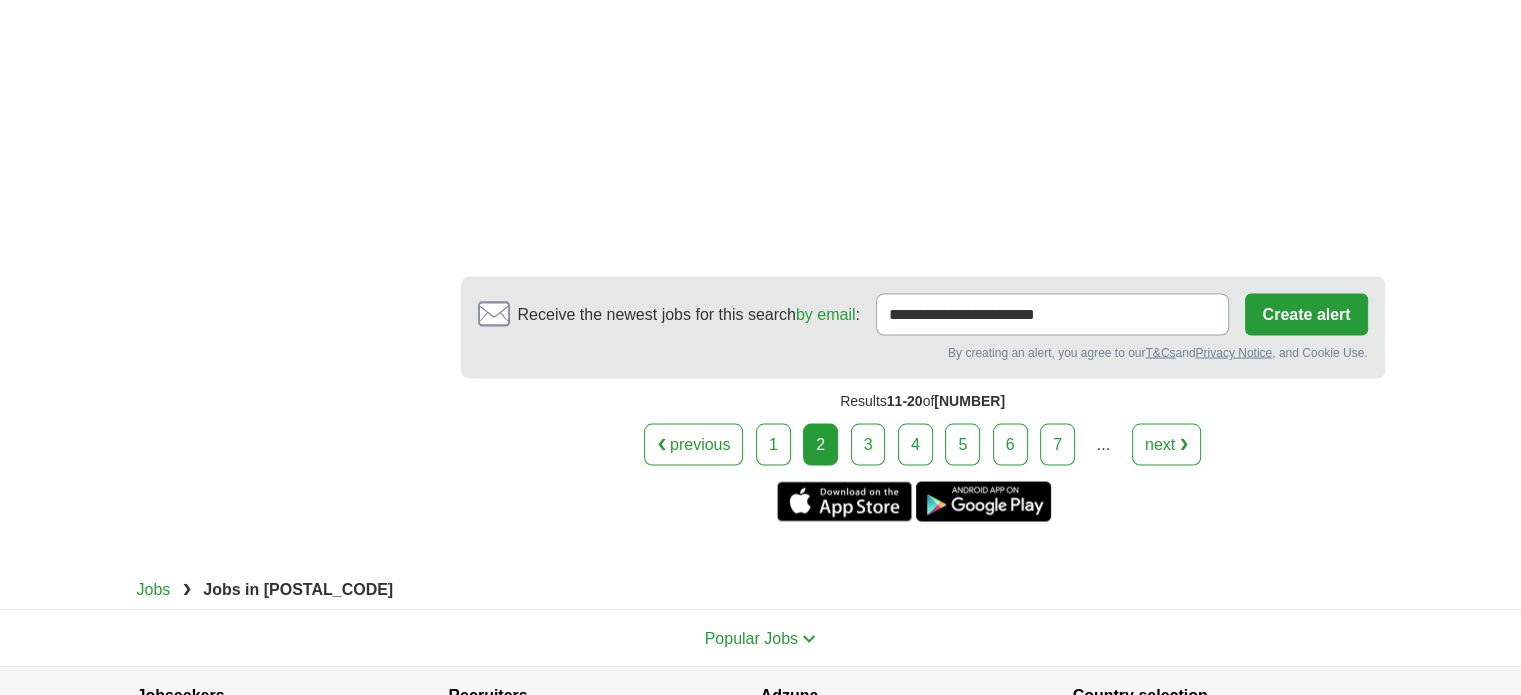 scroll, scrollTop: 3654, scrollLeft: 0, axis: vertical 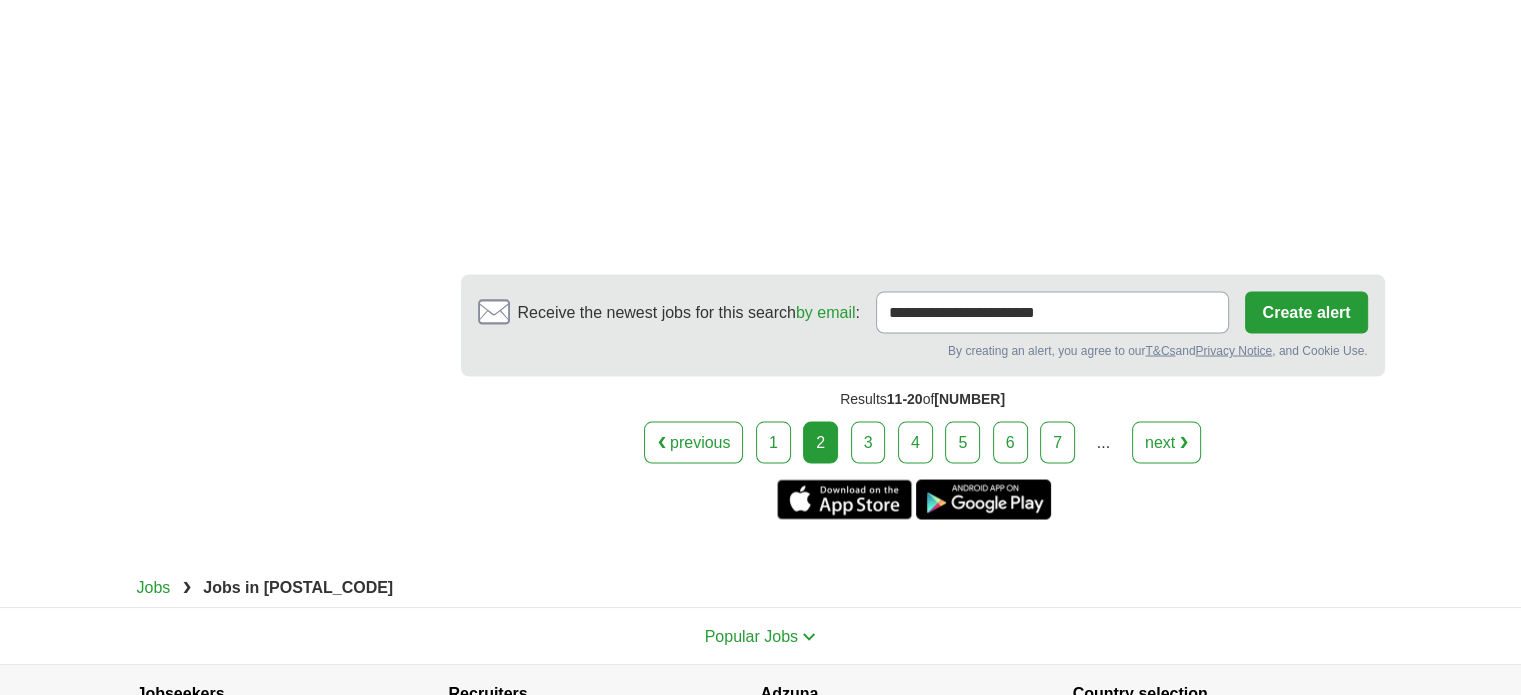 click on "next ❯" at bounding box center [1166, 442] 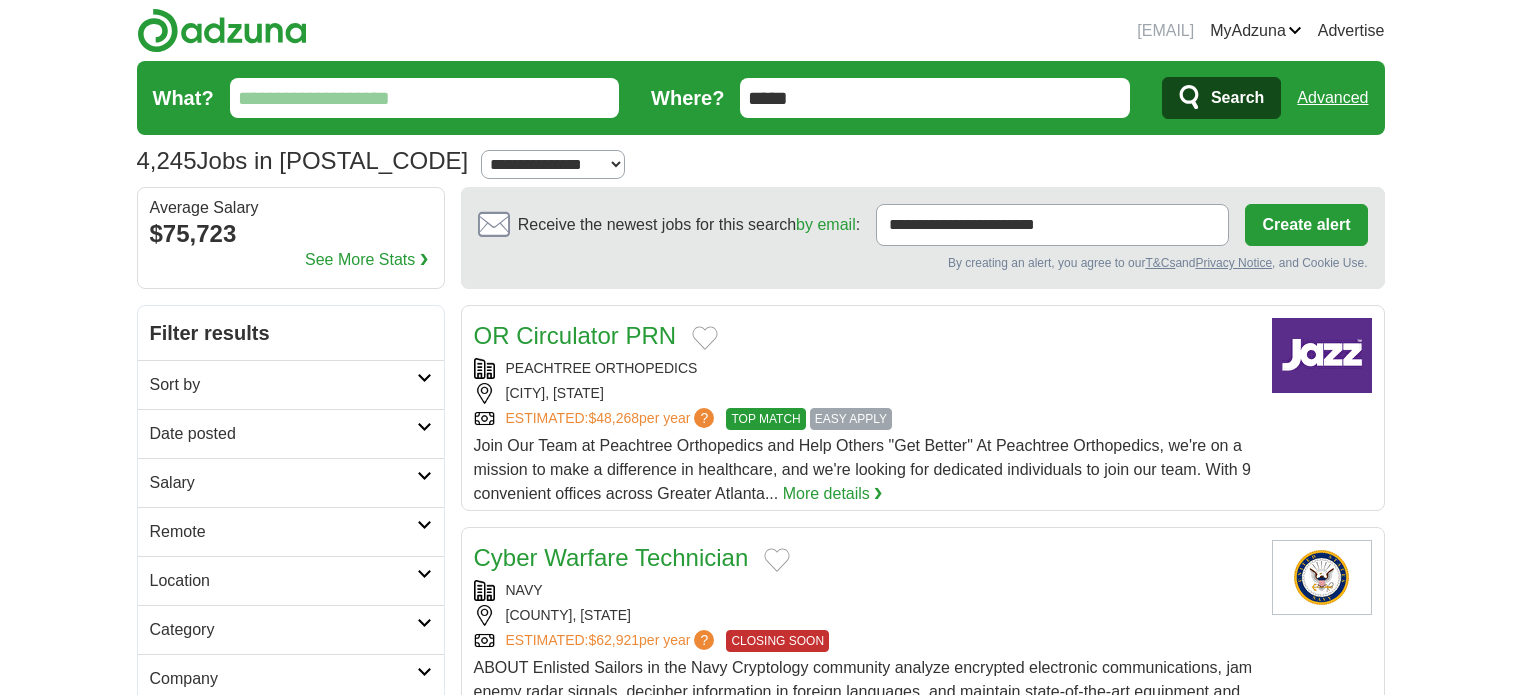 scroll, scrollTop: 0, scrollLeft: 0, axis: both 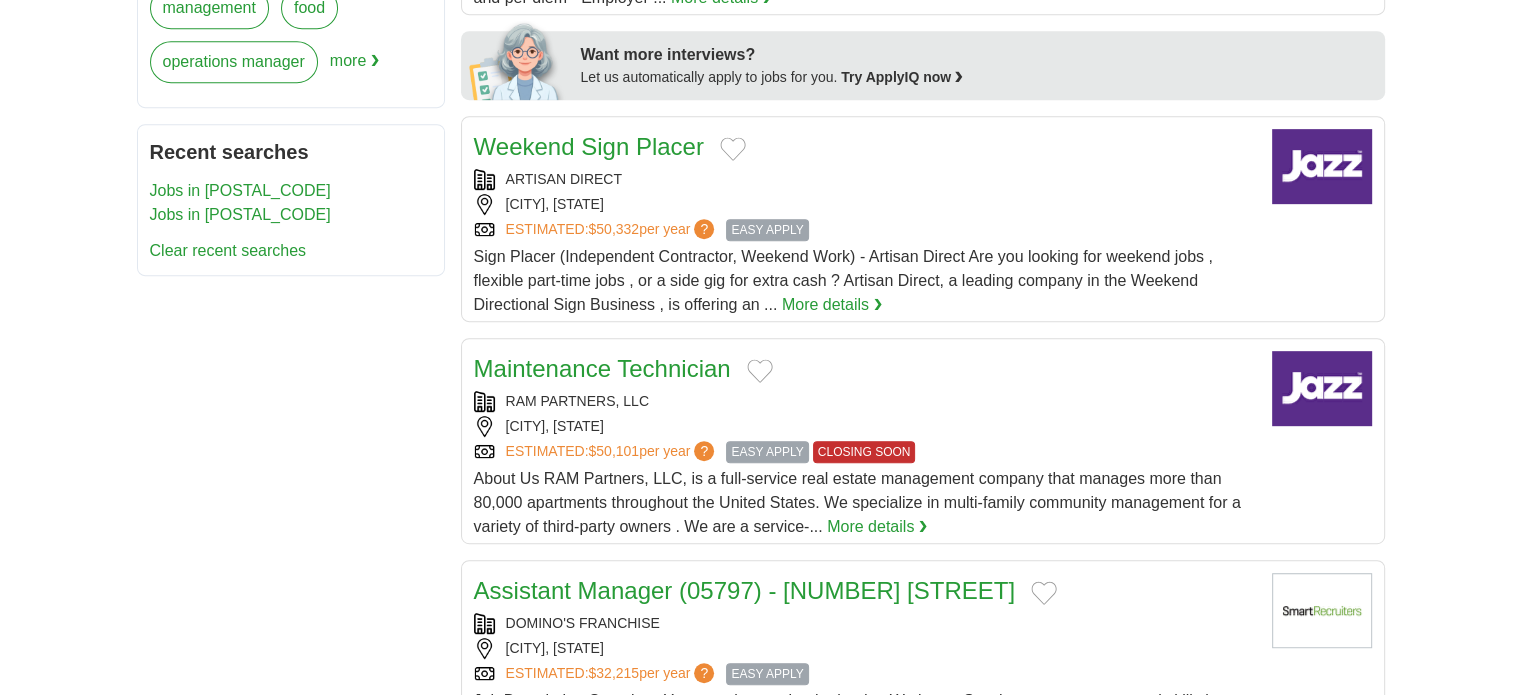 click at bounding box center [733, 149] 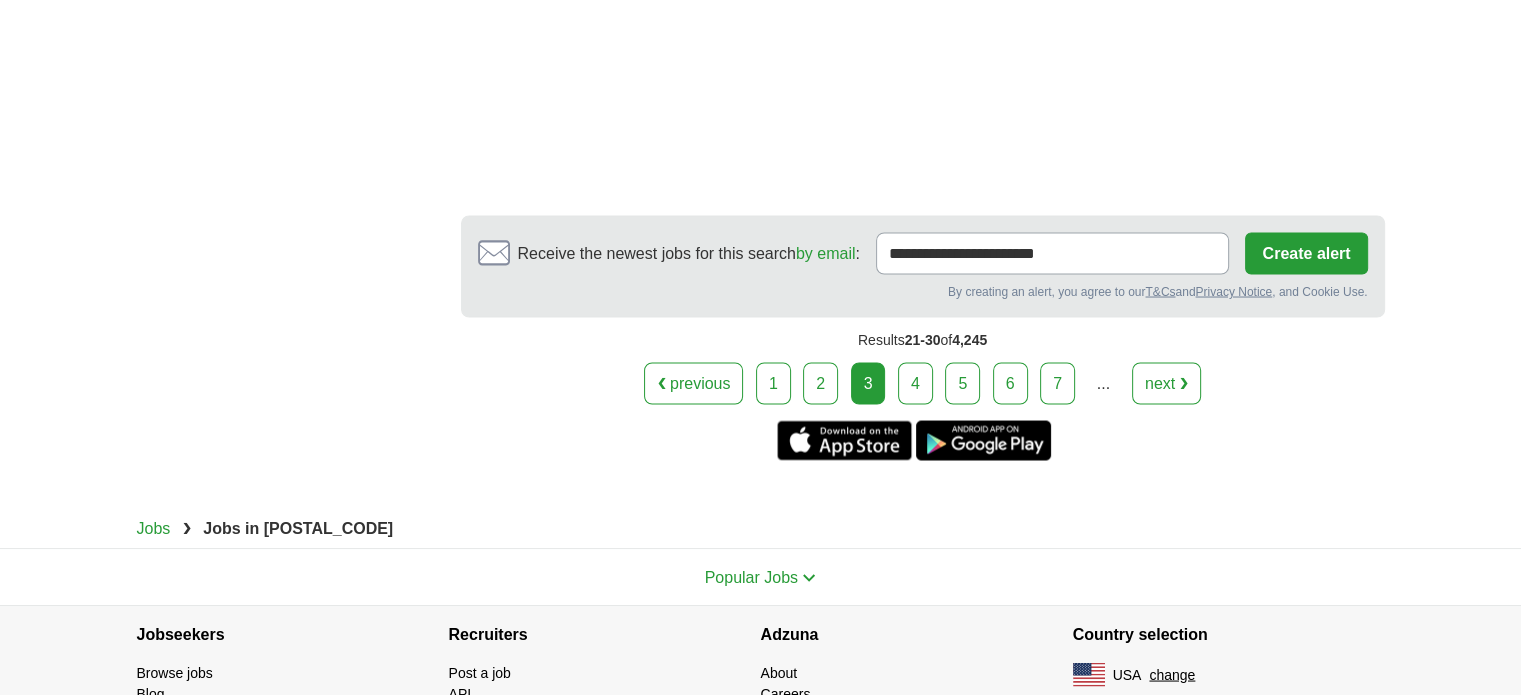 scroll, scrollTop: 3640, scrollLeft: 0, axis: vertical 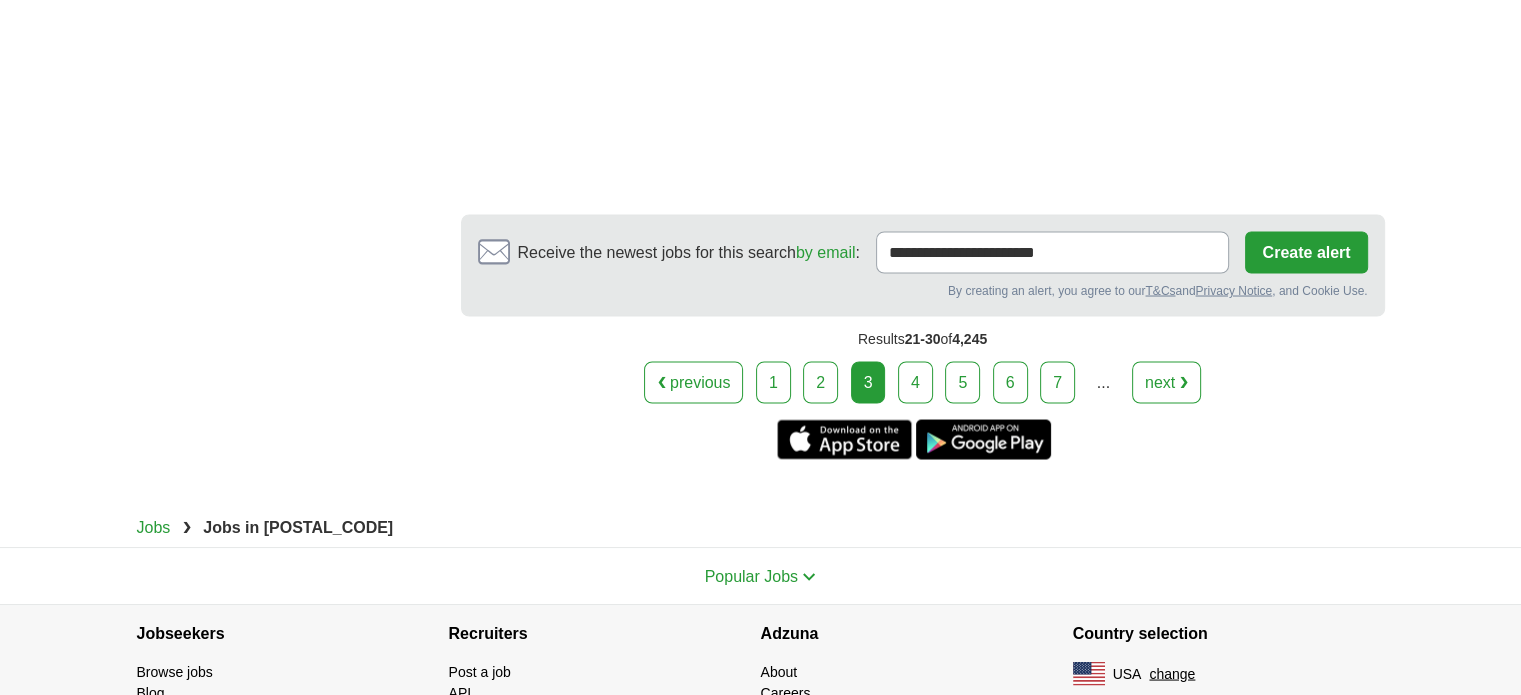 click on "next ❯" at bounding box center (1166, 382) 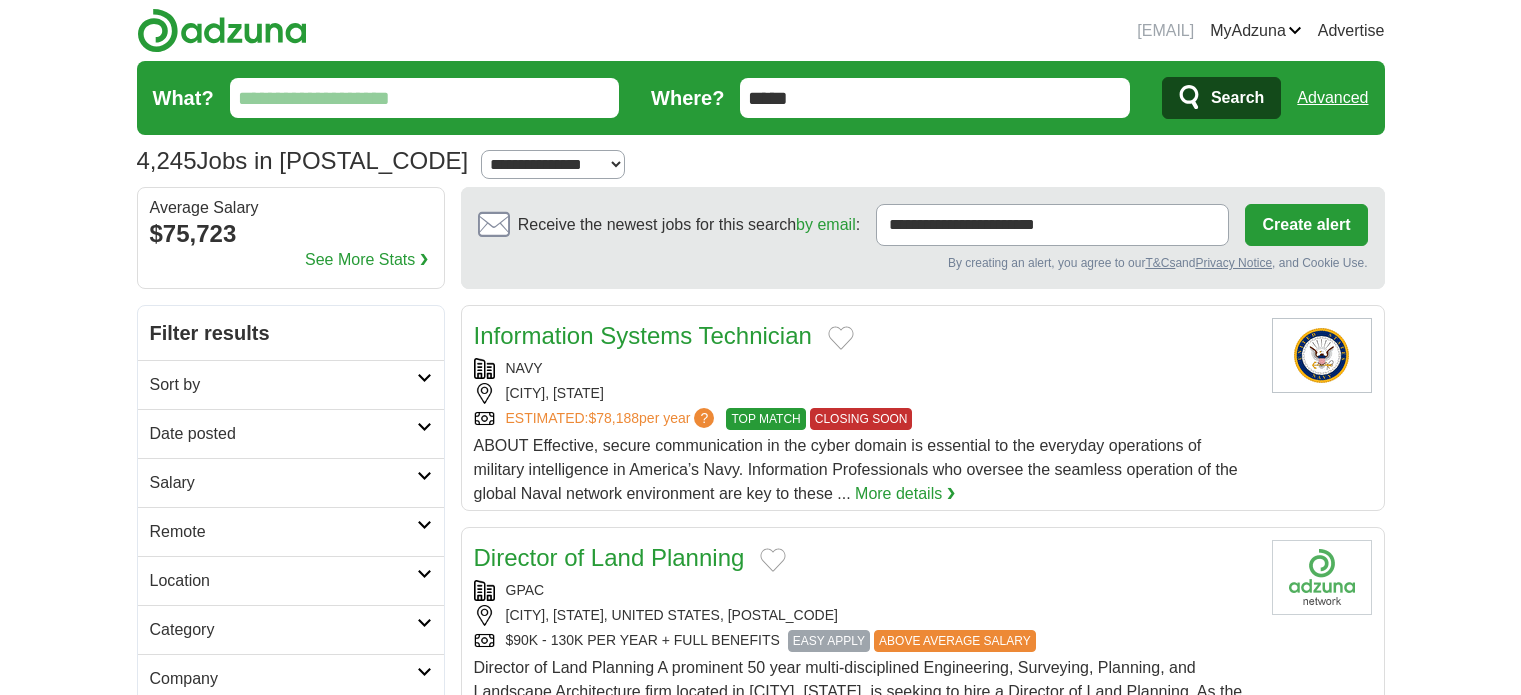 scroll, scrollTop: 0, scrollLeft: 0, axis: both 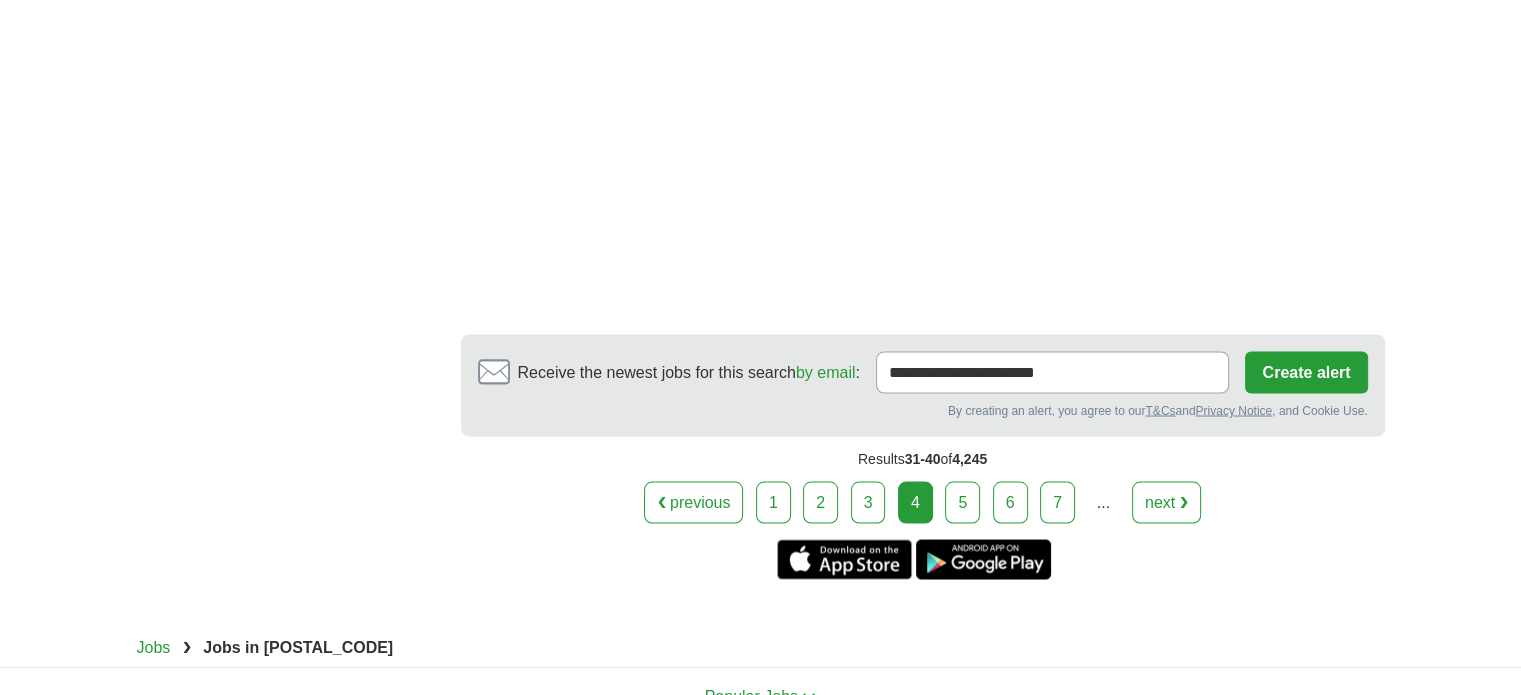 click on "next ❯" at bounding box center [1166, 502] 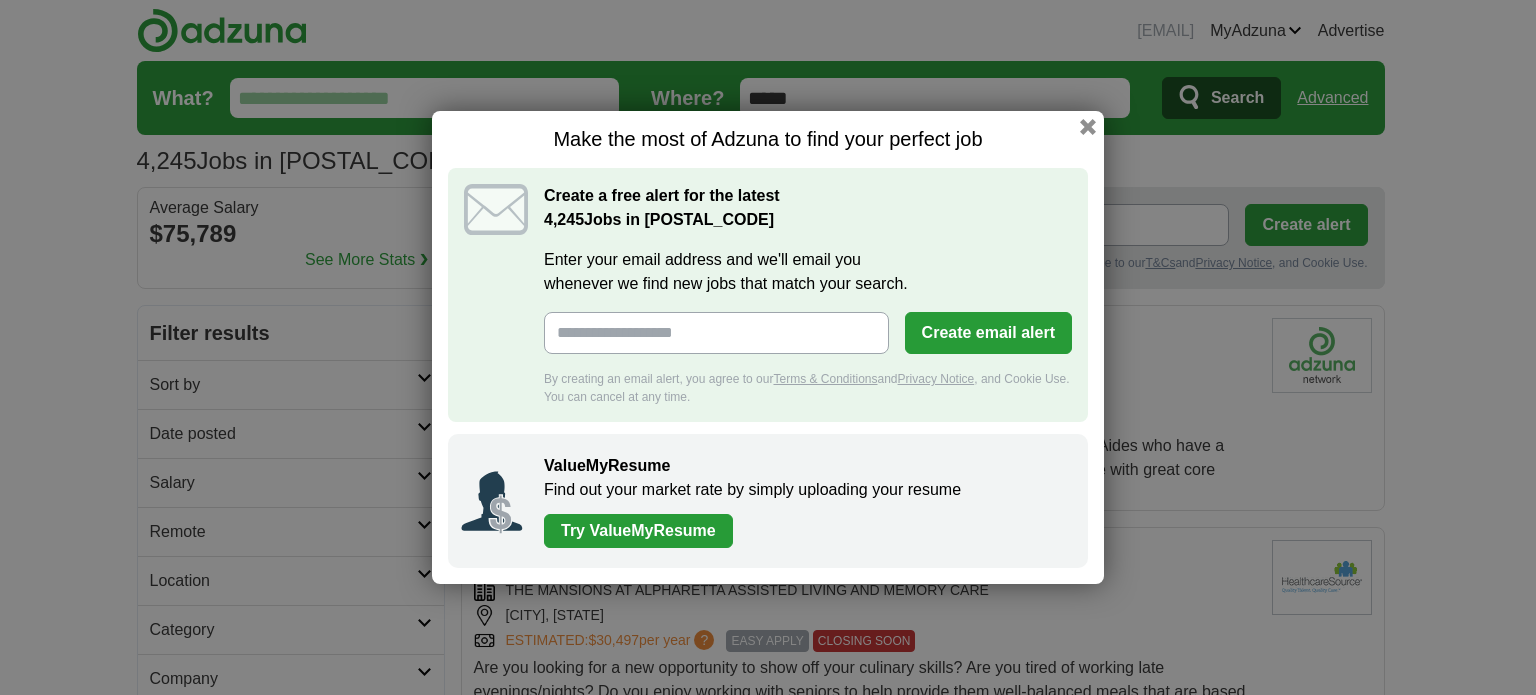 scroll, scrollTop: 0, scrollLeft: 0, axis: both 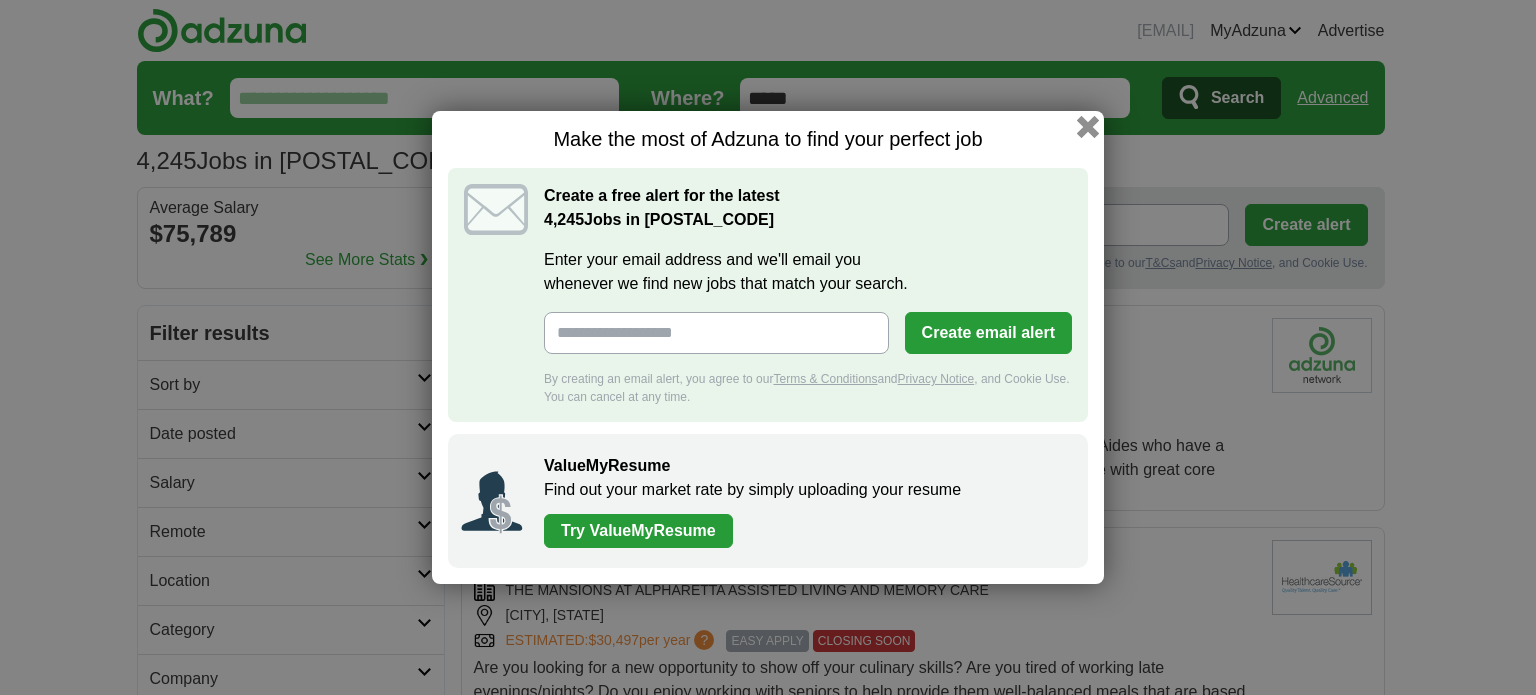 click at bounding box center [1088, 127] 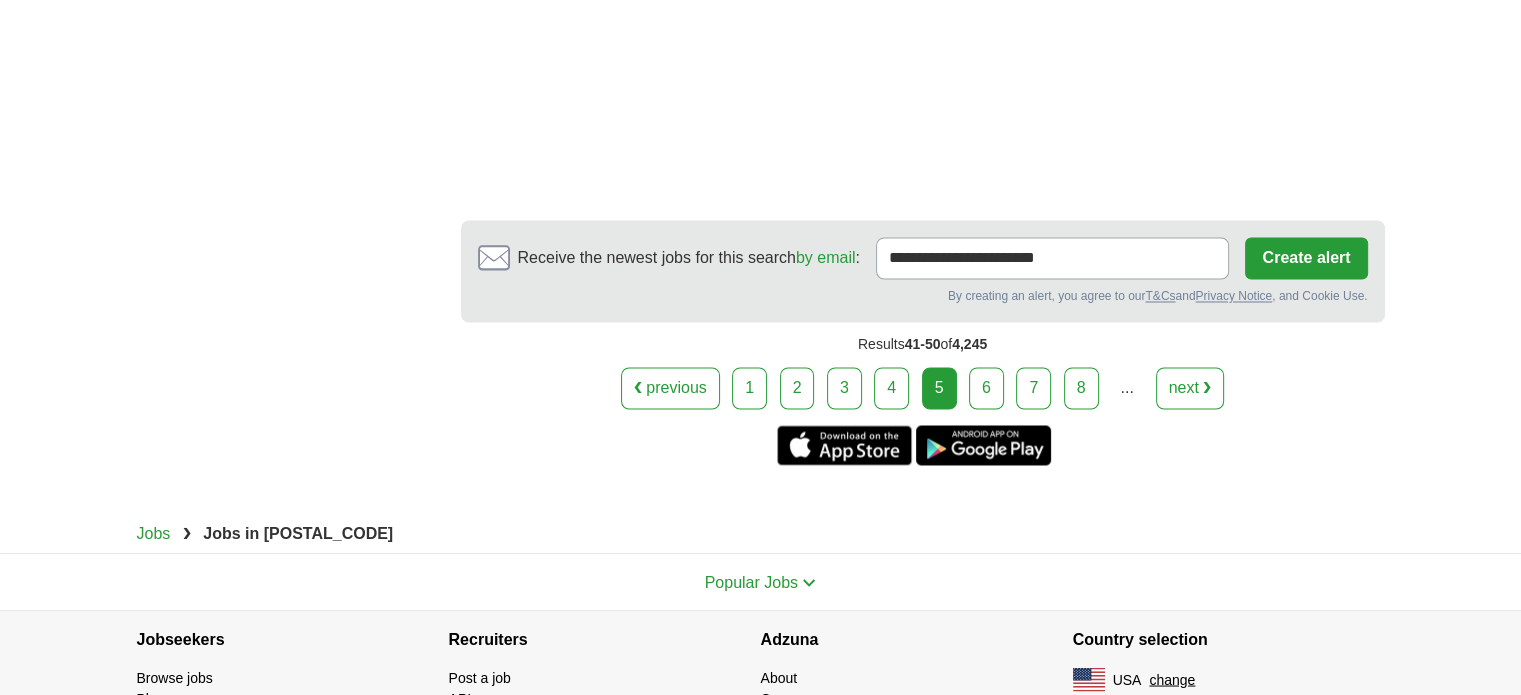 scroll, scrollTop: 3412, scrollLeft: 0, axis: vertical 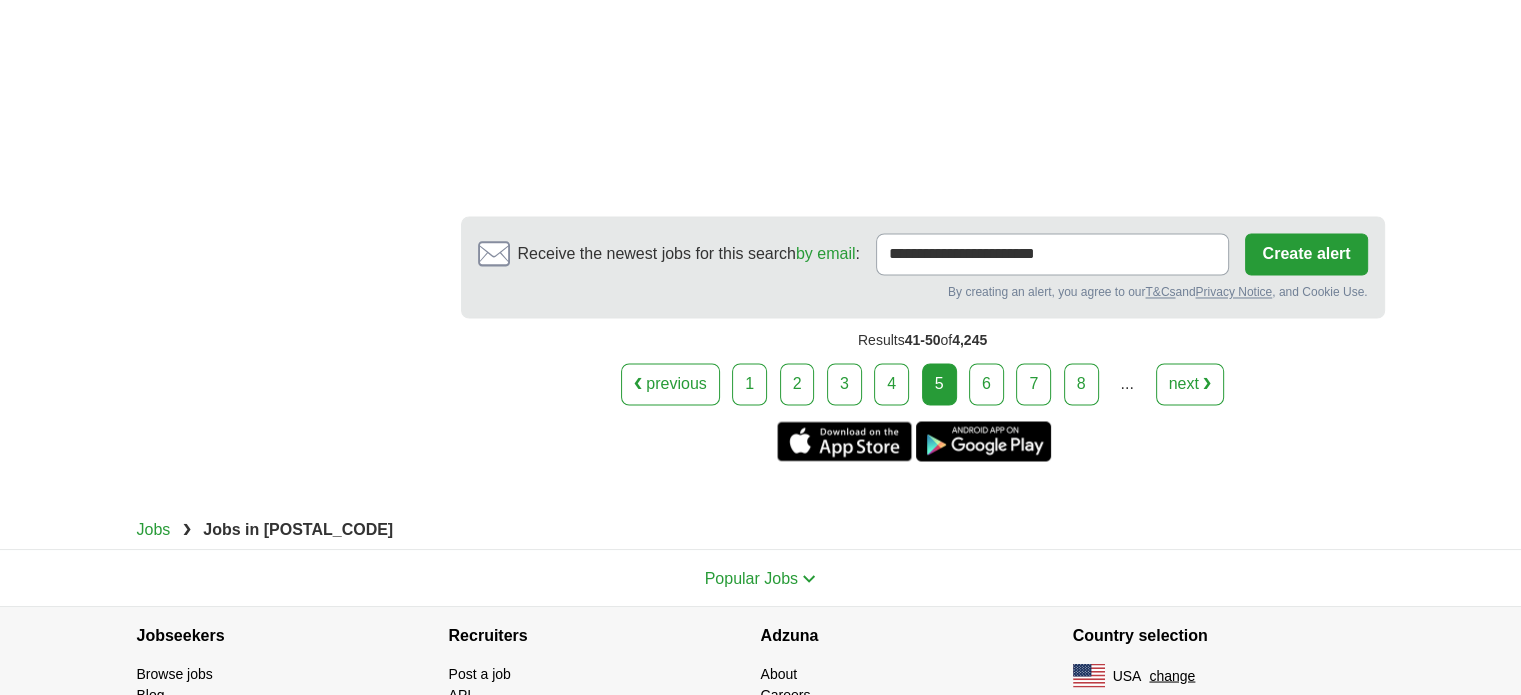 click on "next ❯" at bounding box center [1190, 384] 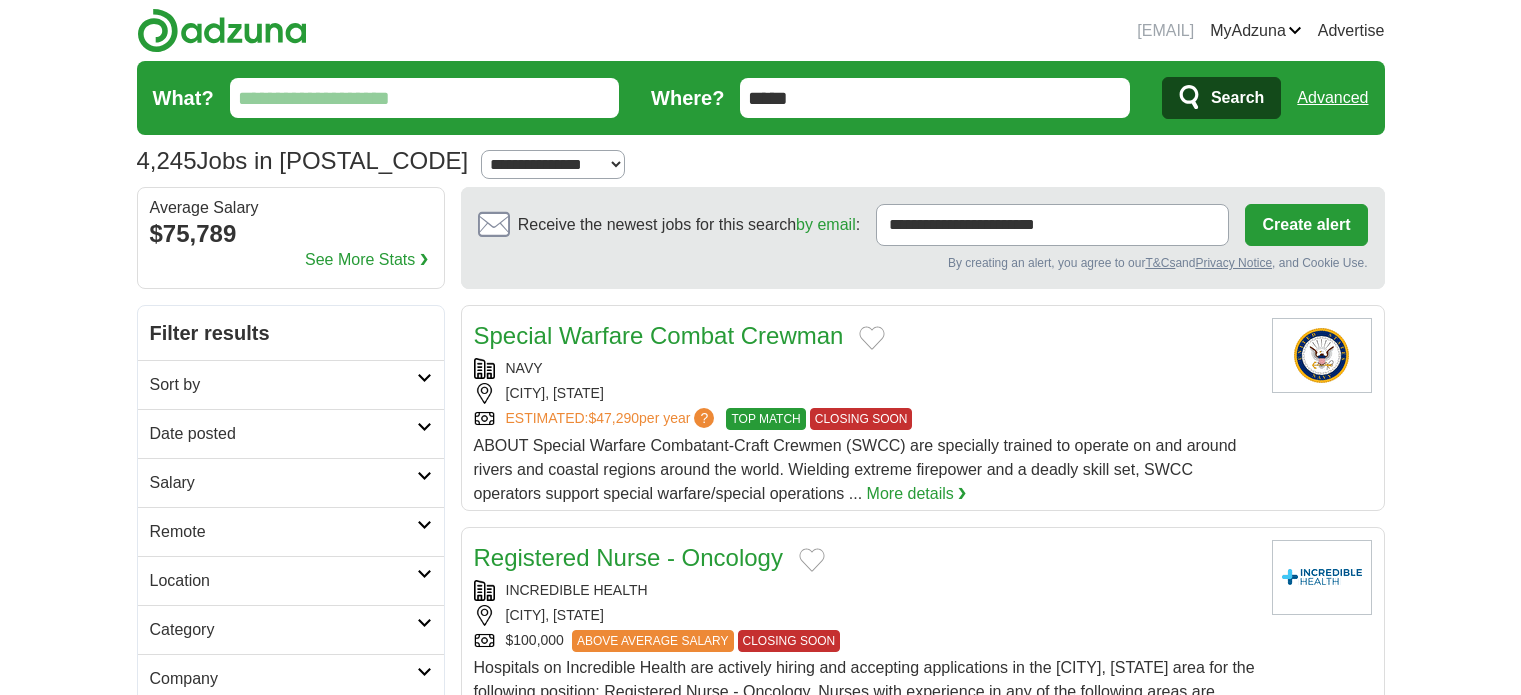 scroll, scrollTop: 0, scrollLeft: 0, axis: both 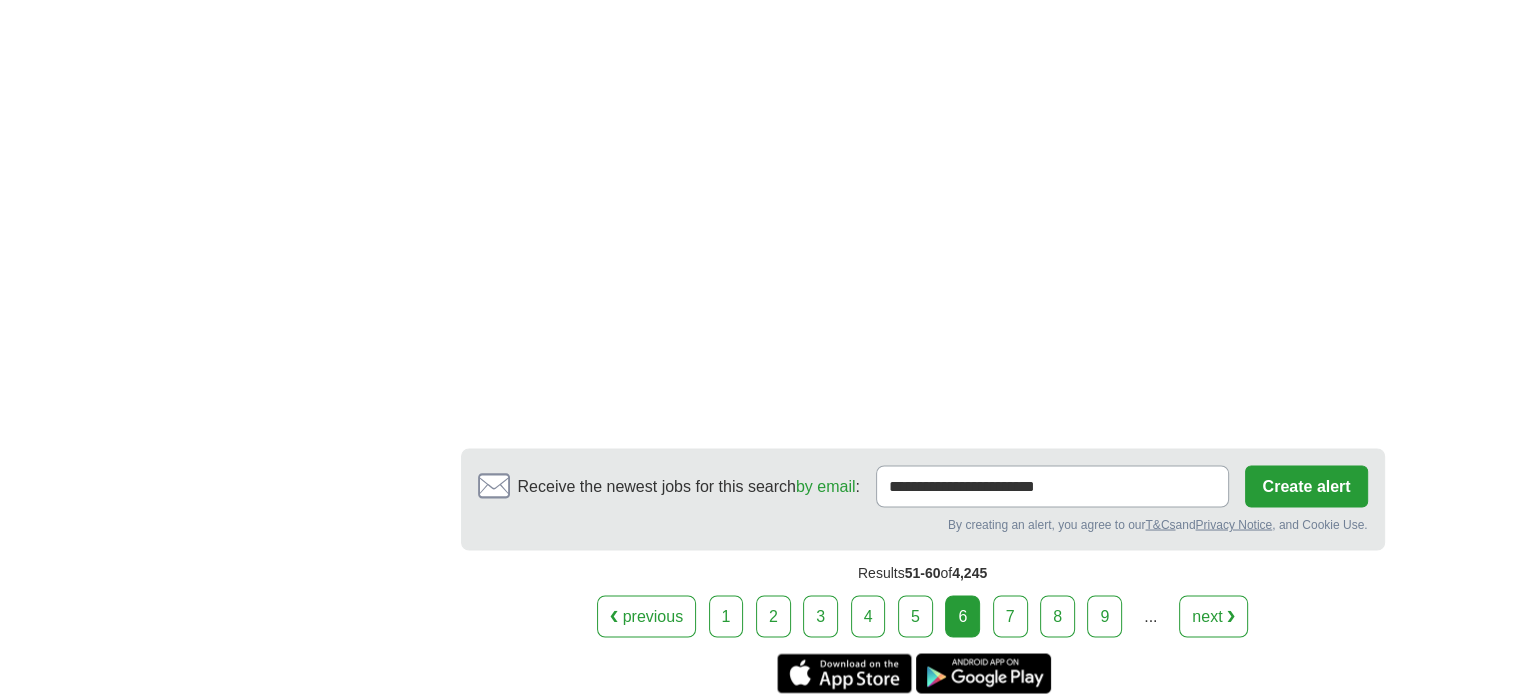 click on "next ❯" at bounding box center [1213, 616] 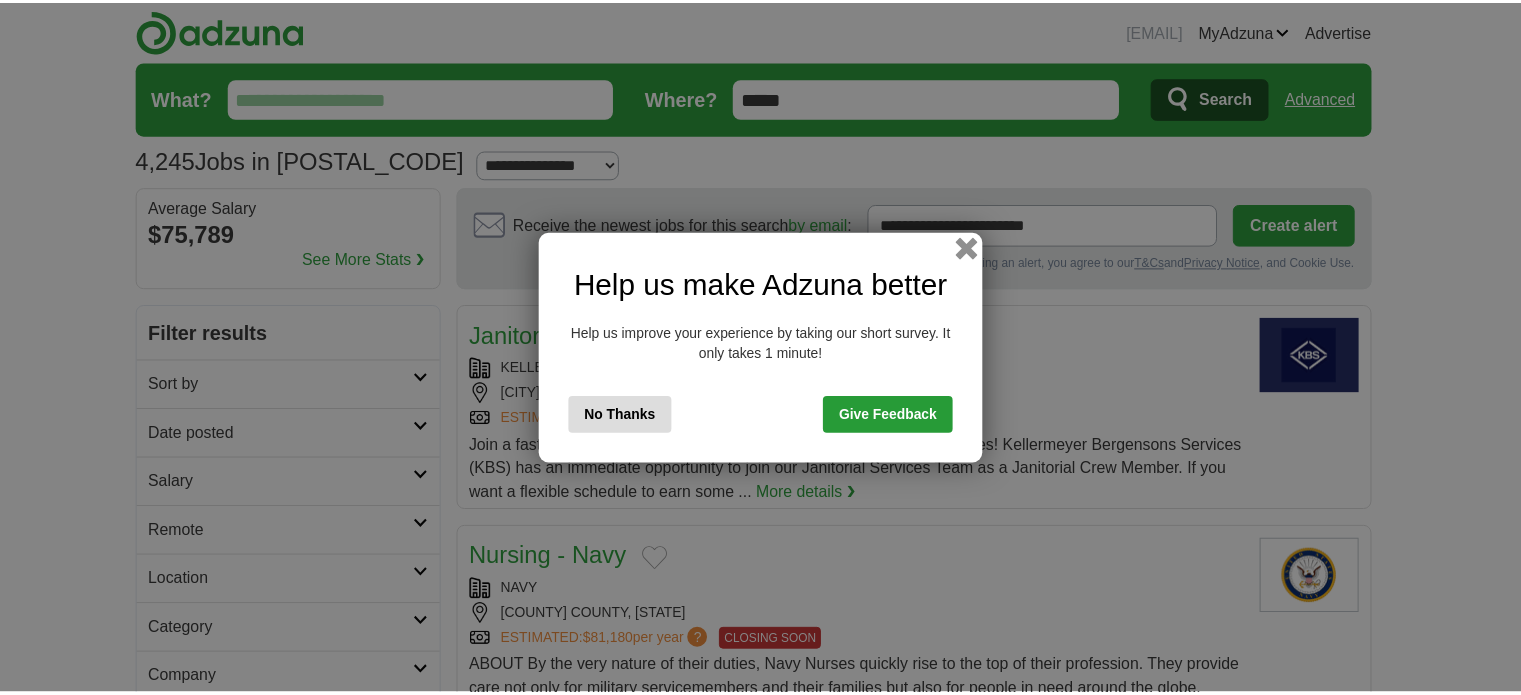 scroll, scrollTop: 0, scrollLeft: 0, axis: both 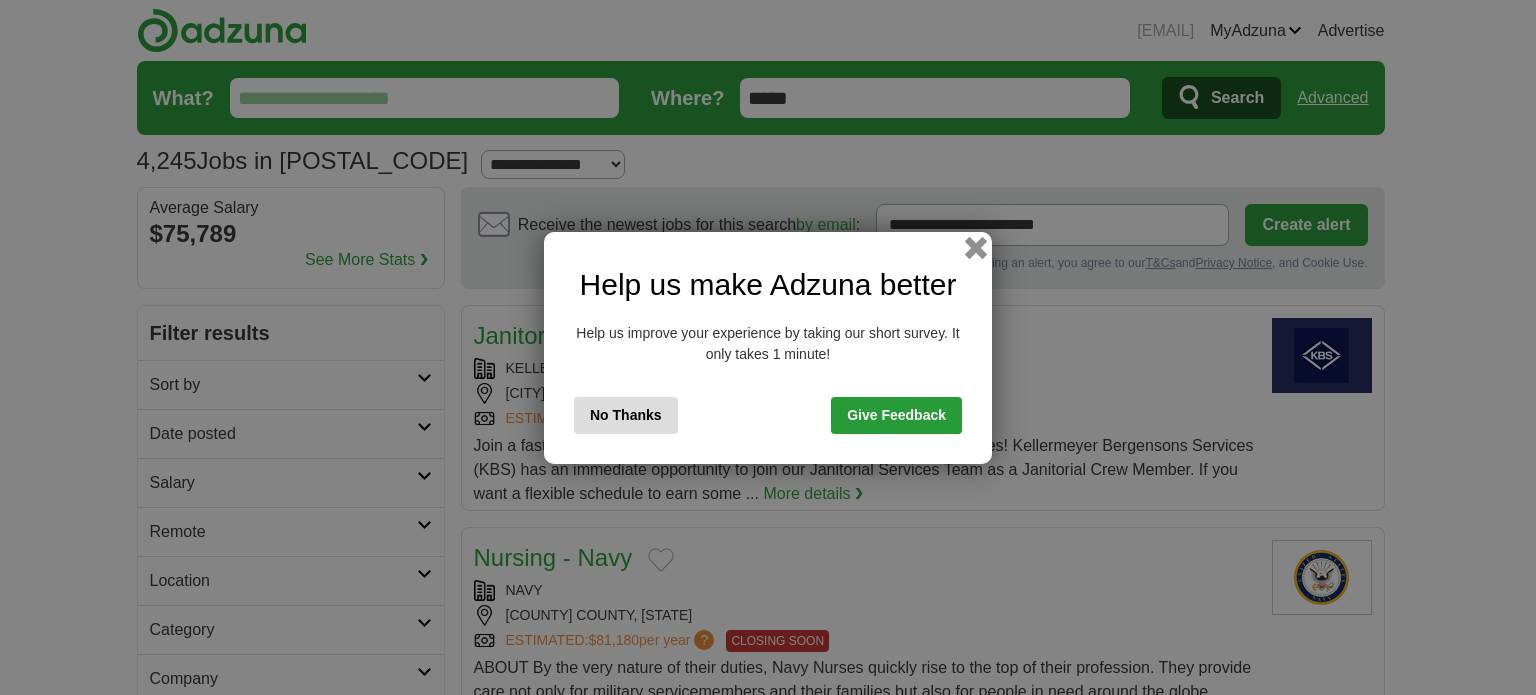 click at bounding box center [976, 247] 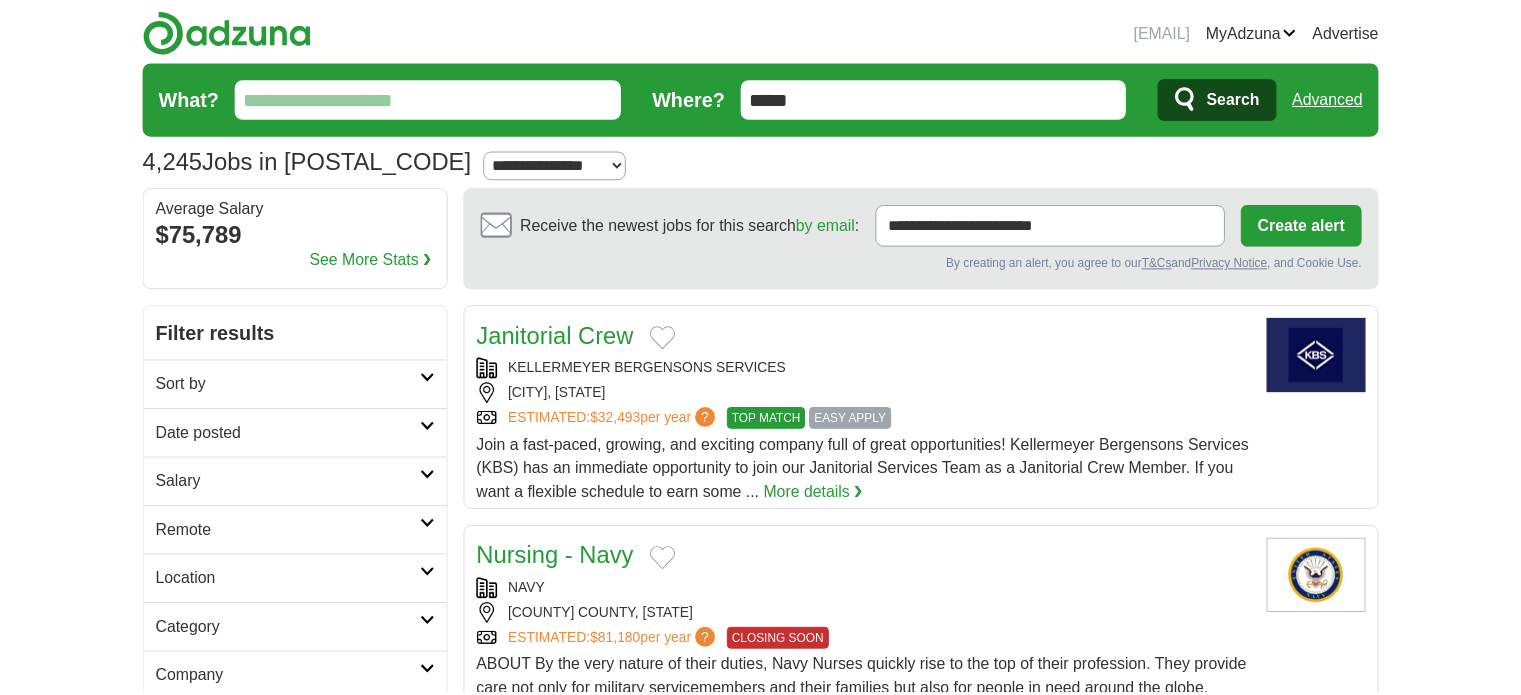 scroll, scrollTop: 0, scrollLeft: 0, axis: both 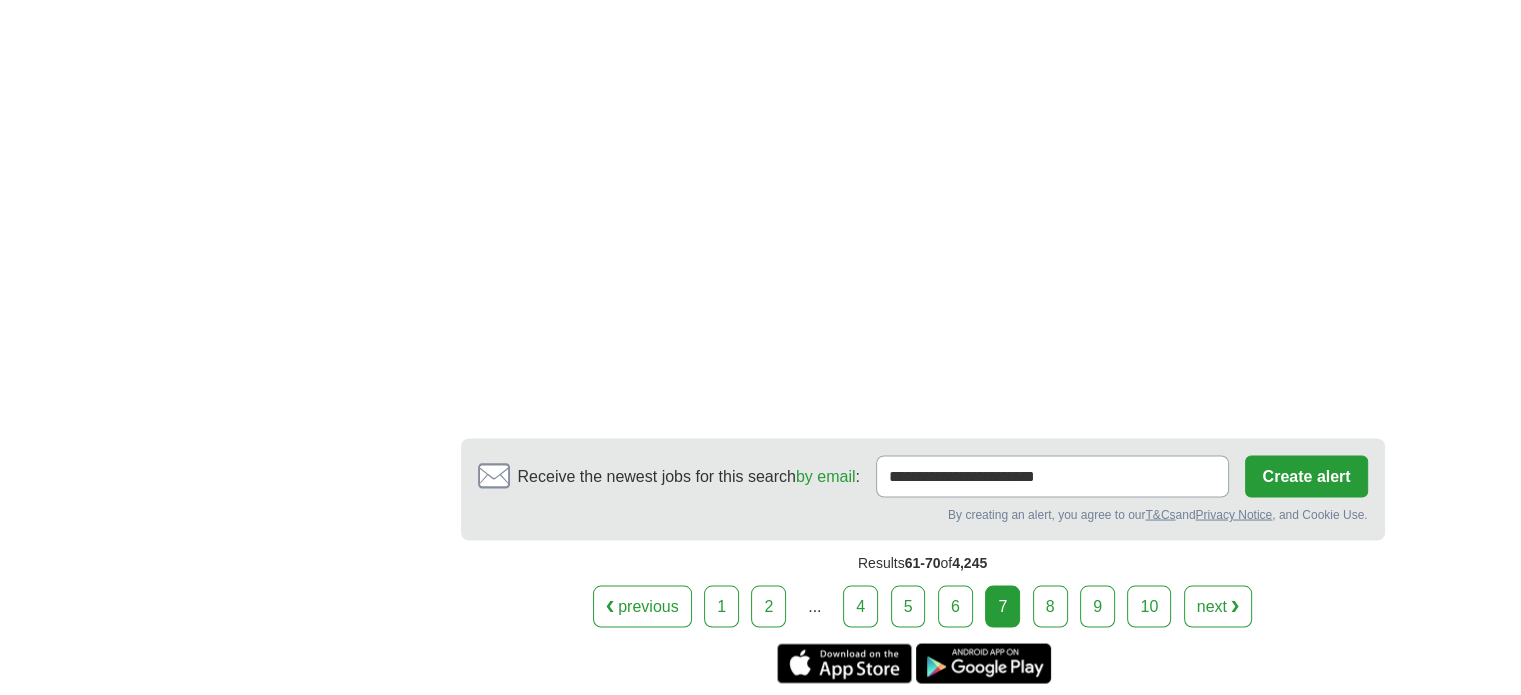 click on "next ❯" at bounding box center [1218, 606] 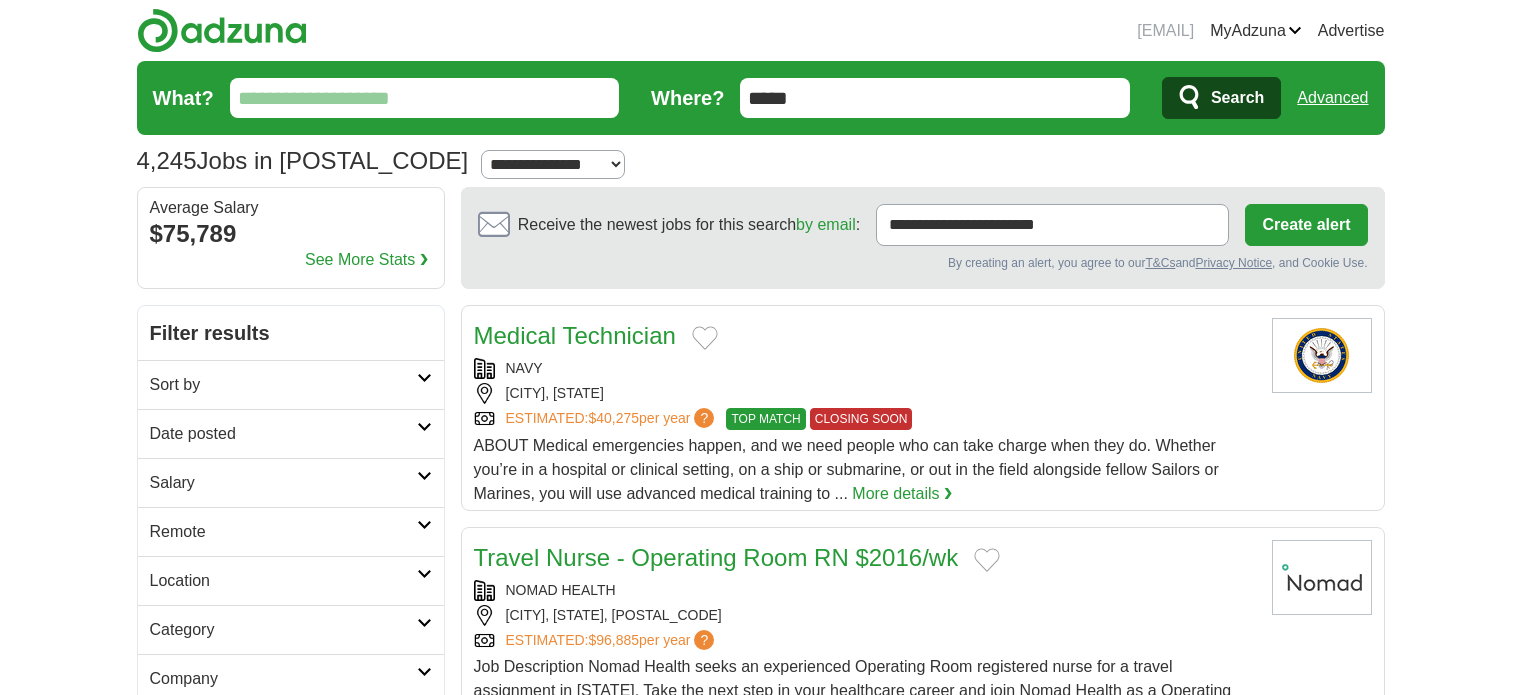 scroll, scrollTop: 456, scrollLeft: 0, axis: vertical 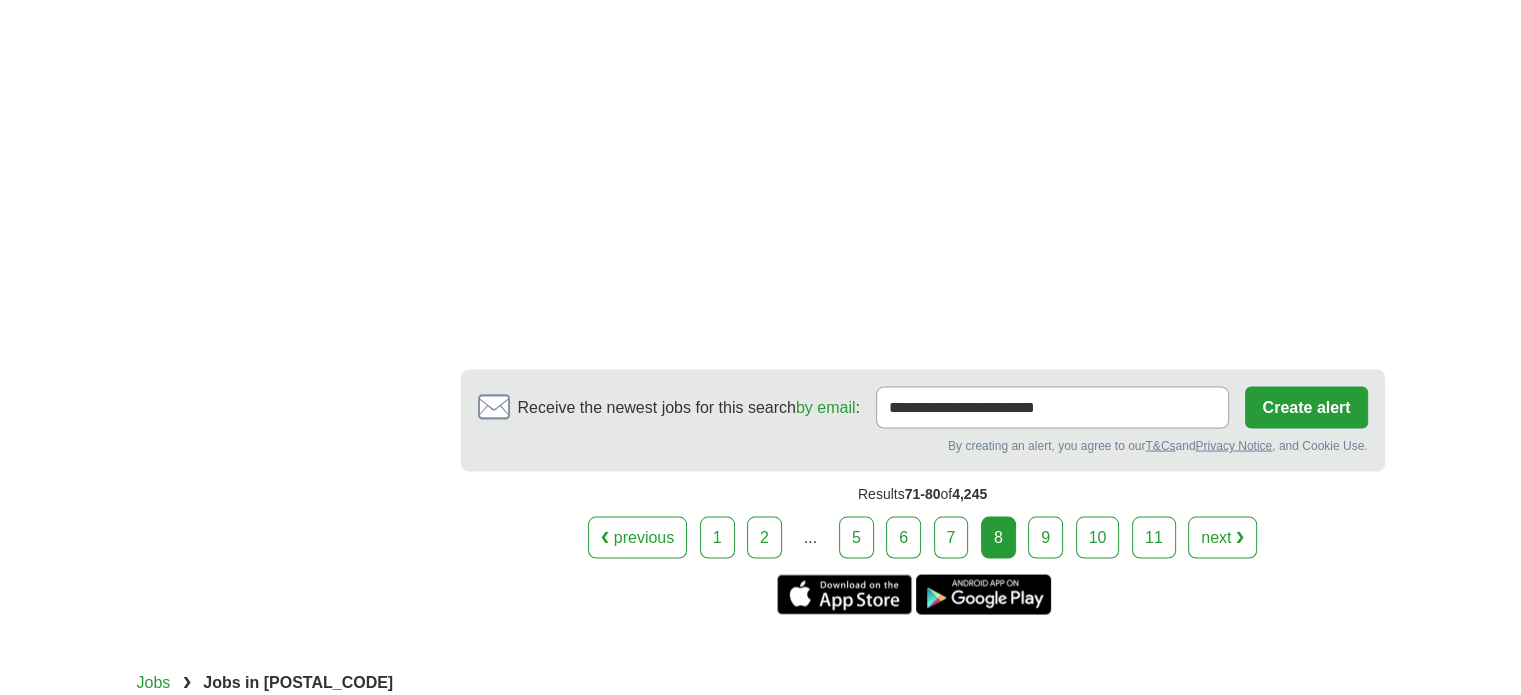 click on "next ❯" at bounding box center [1222, 537] 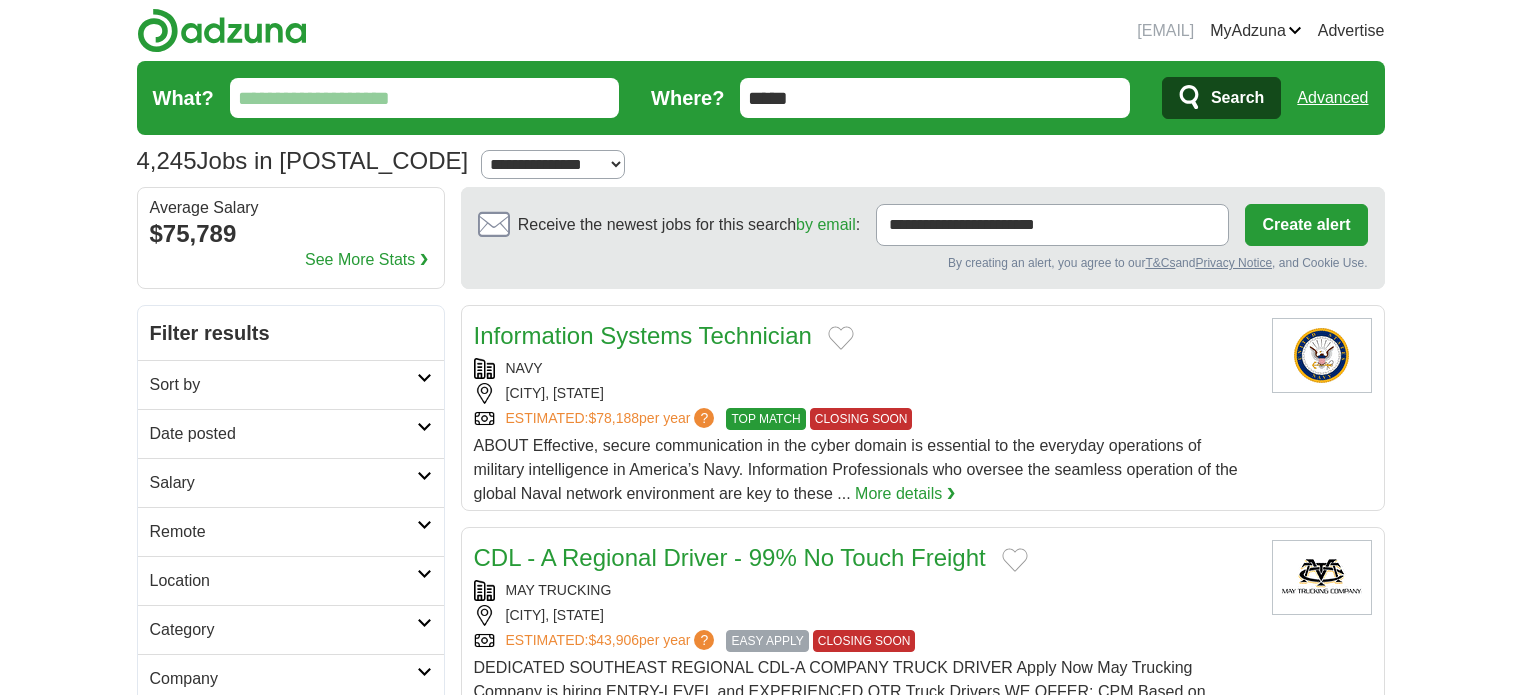 scroll, scrollTop: 0, scrollLeft: 0, axis: both 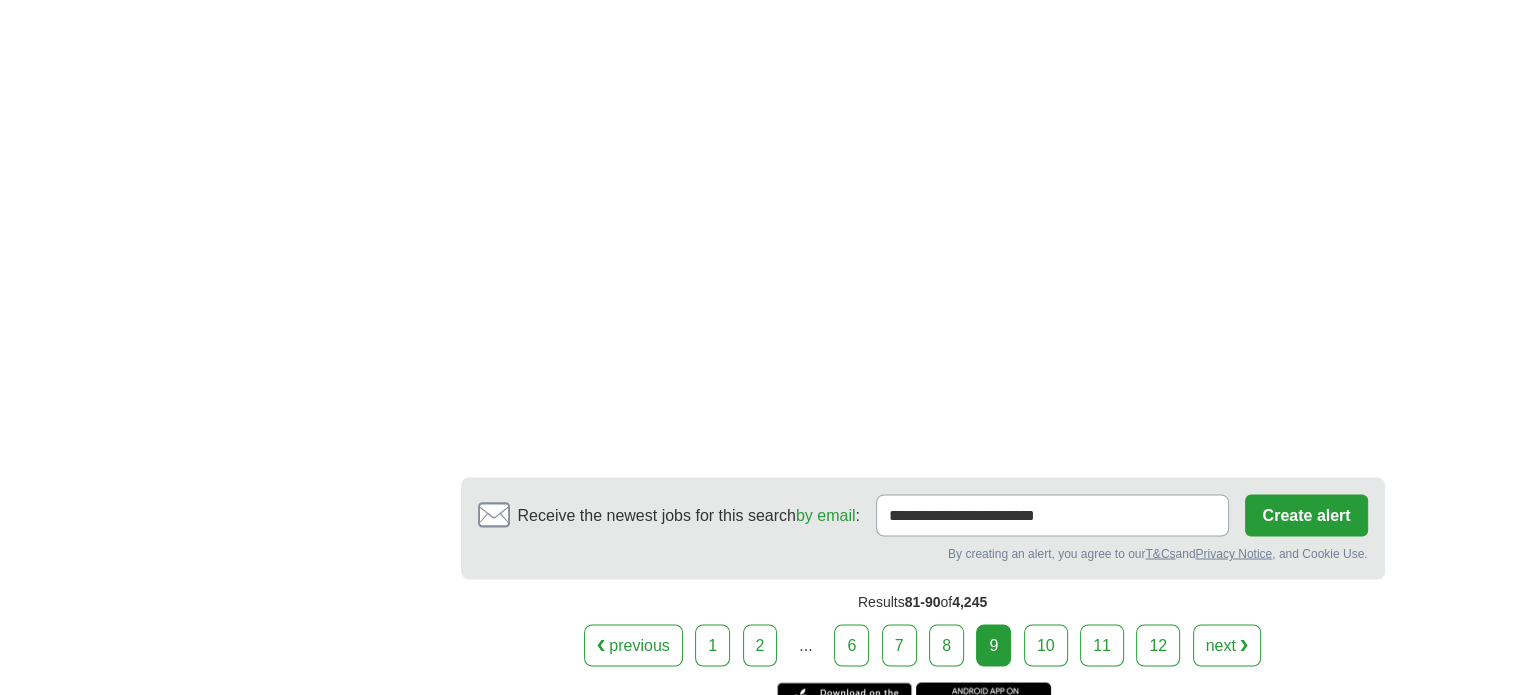 click on "next ❯" at bounding box center (1227, 645) 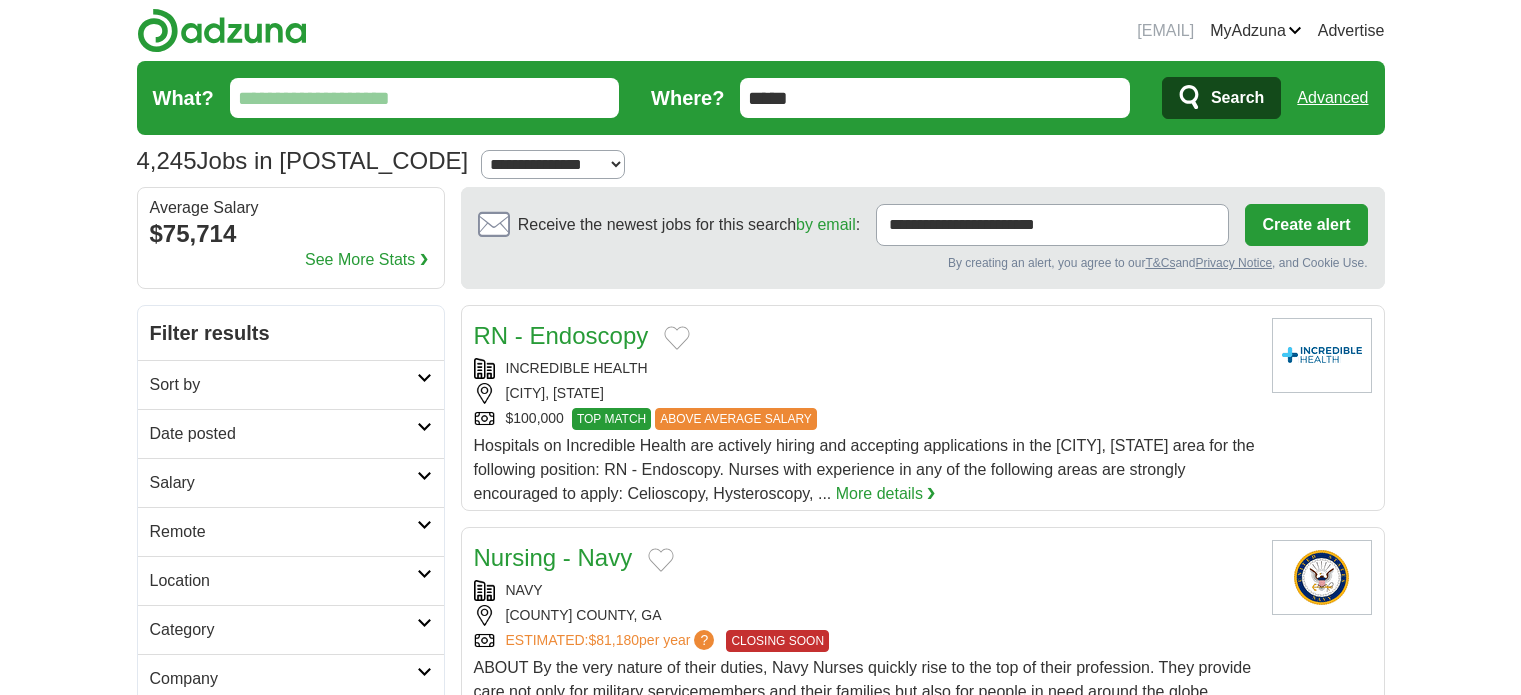 scroll, scrollTop: 0, scrollLeft: 0, axis: both 